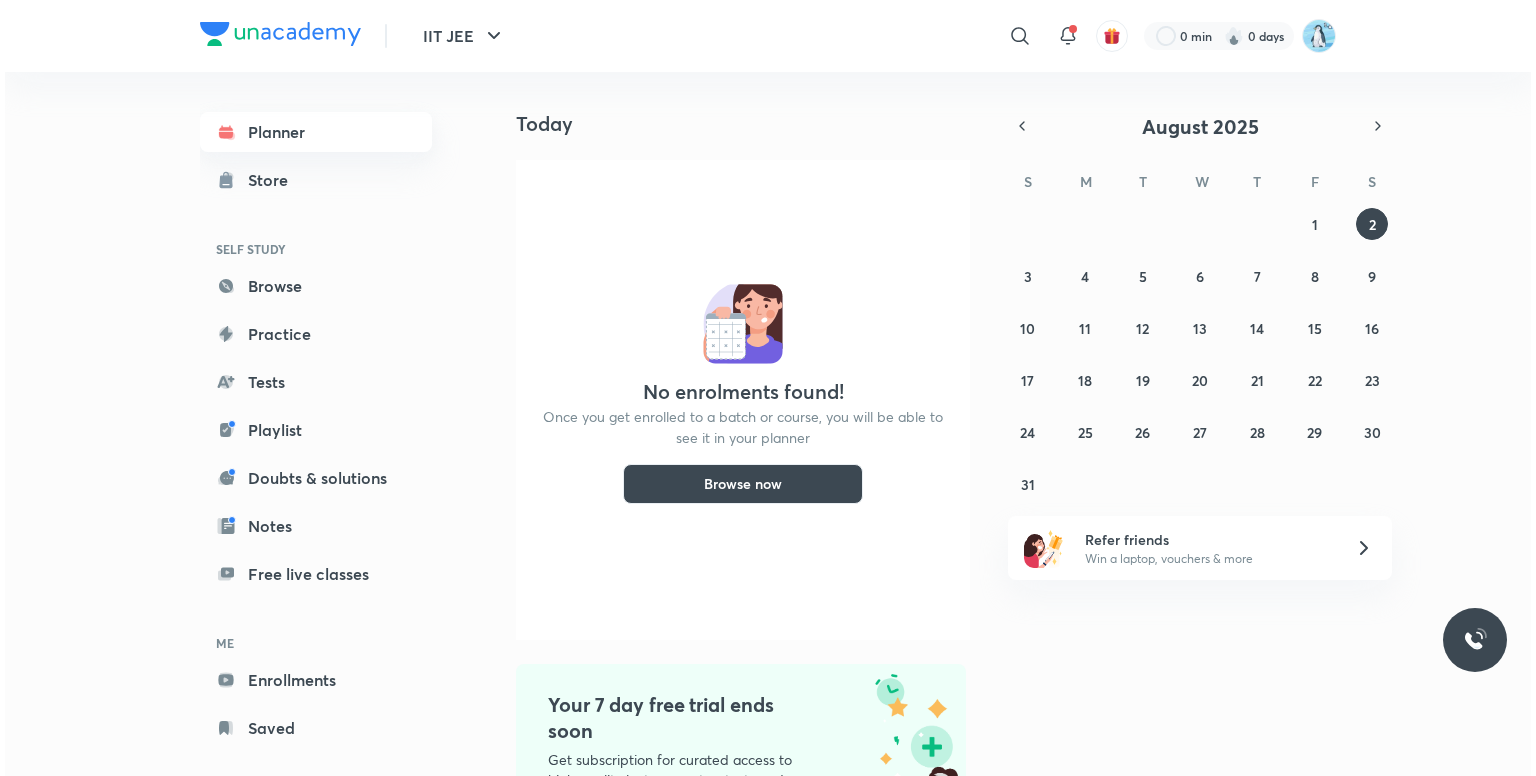 scroll, scrollTop: 0, scrollLeft: 0, axis: both 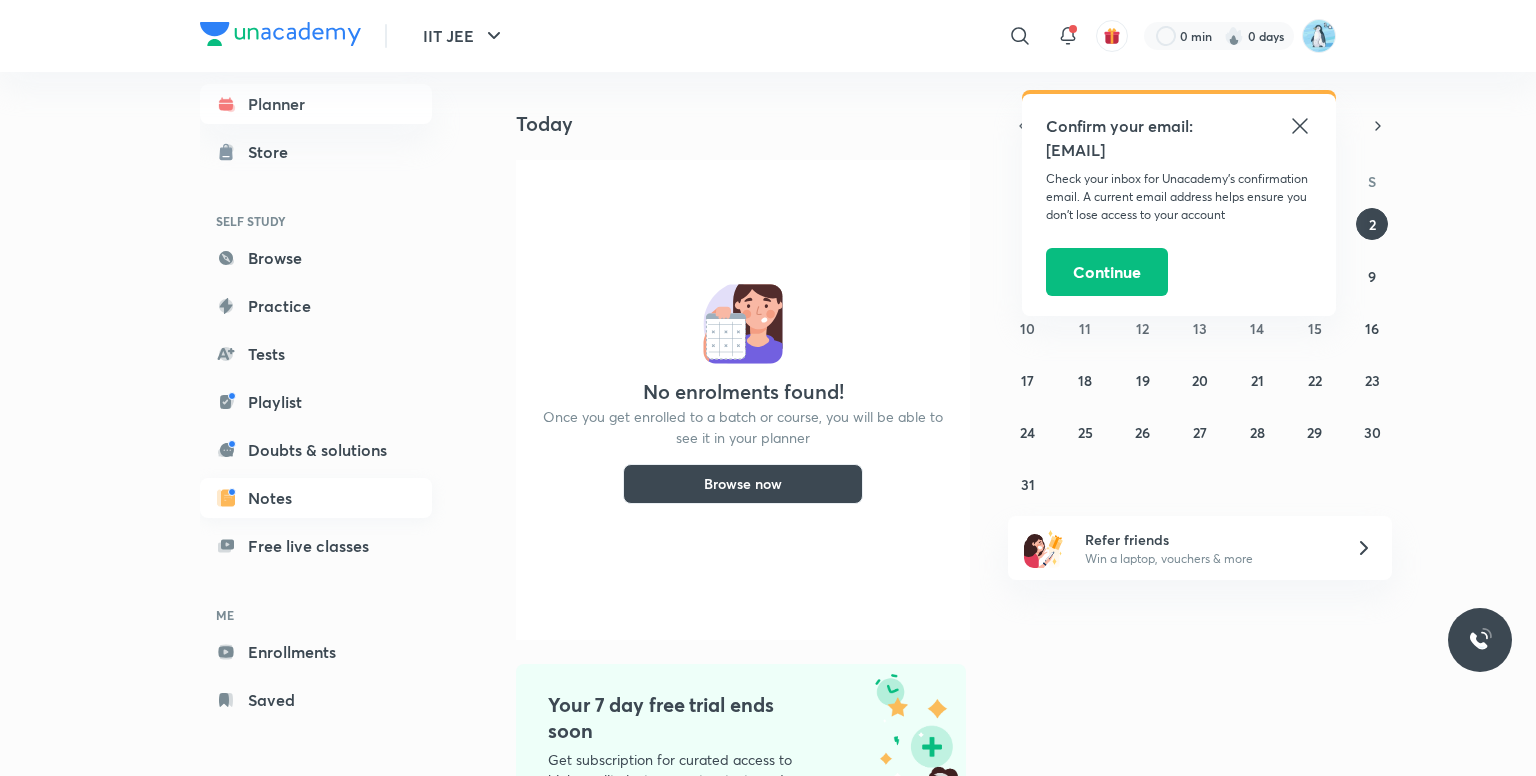 click on "Notes" at bounding box center [316, 498] 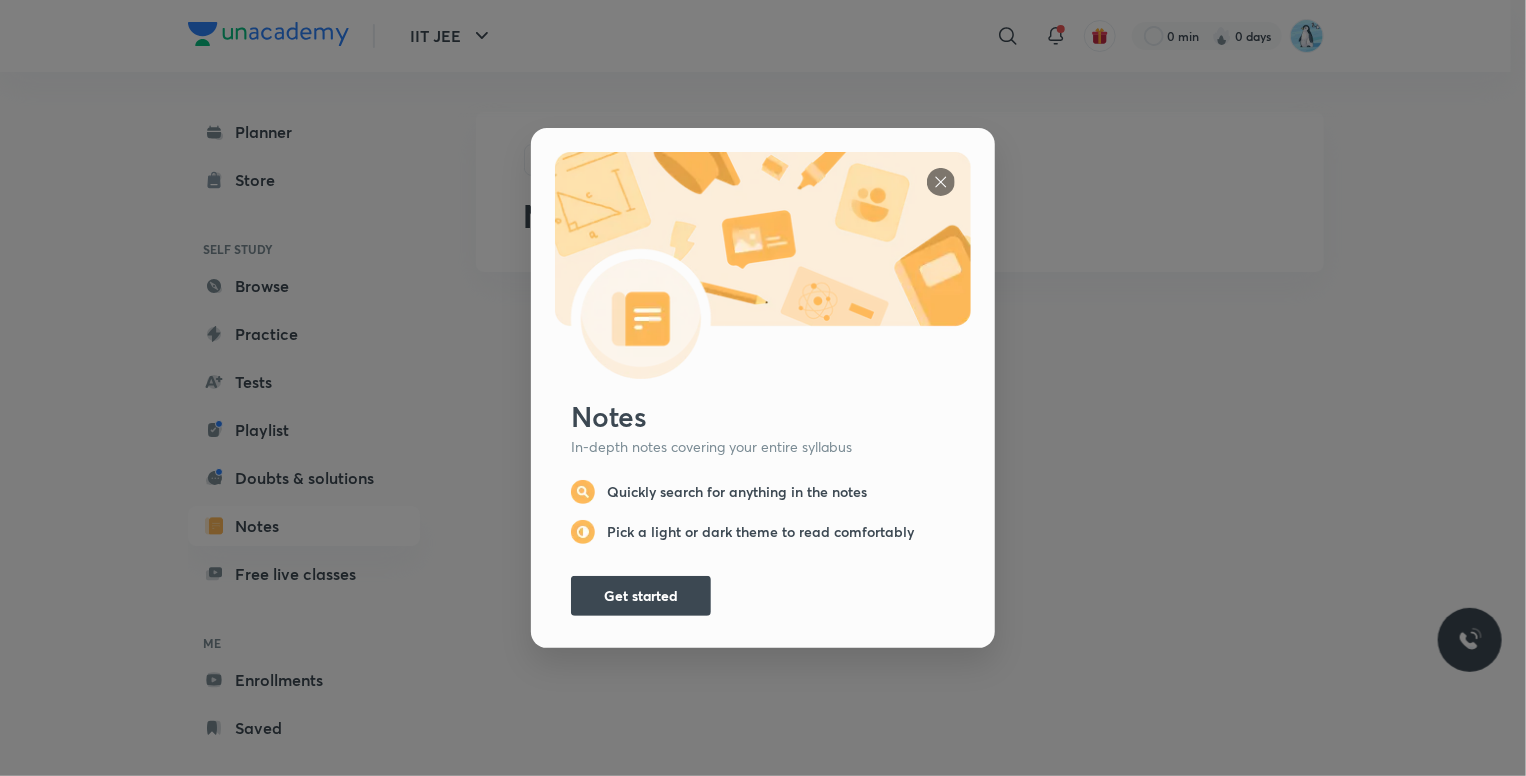 scroll, scrollTop: 0, scrollLeft: 0, axis: both 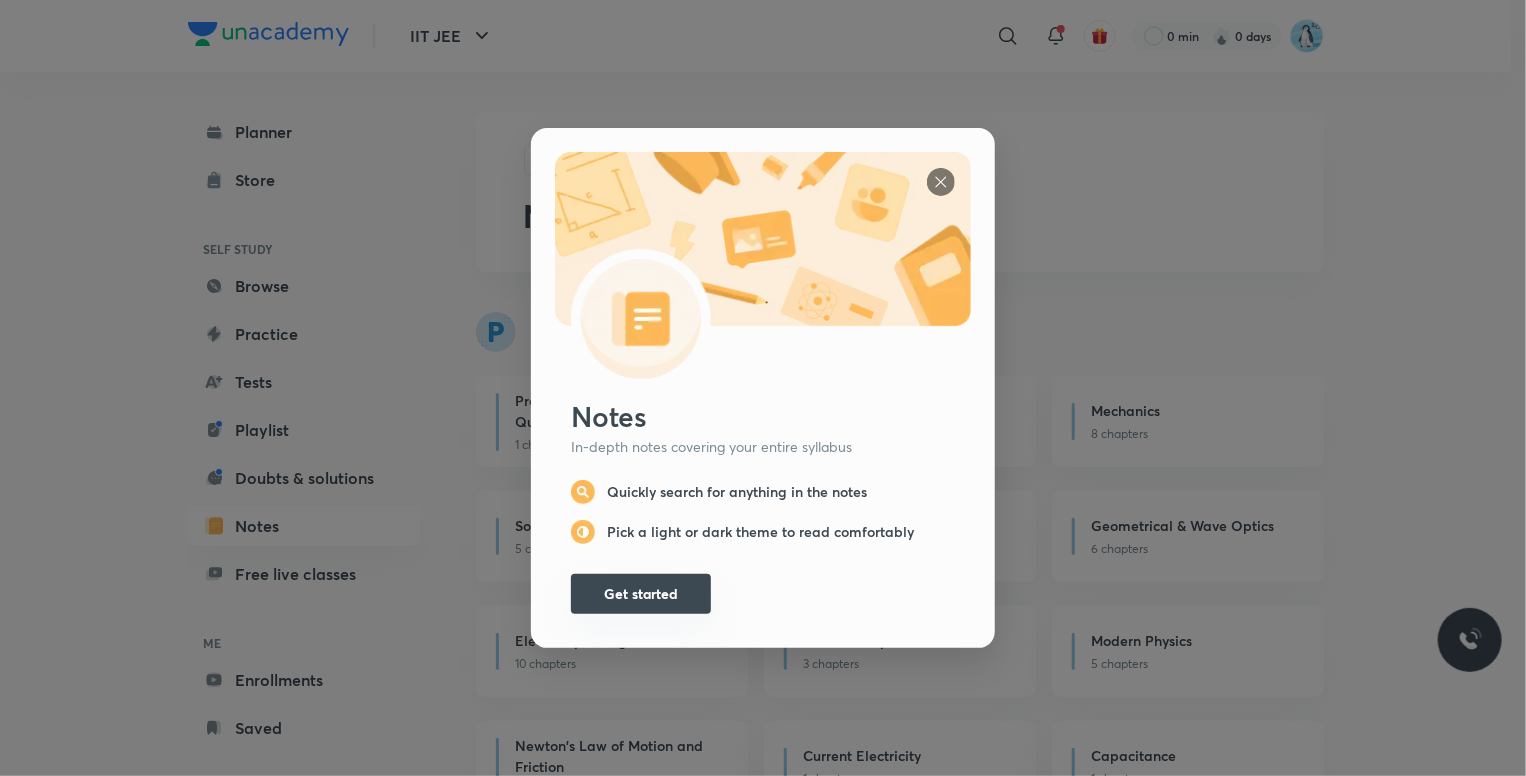 click on "Get started" at bounding box center (641, 594) 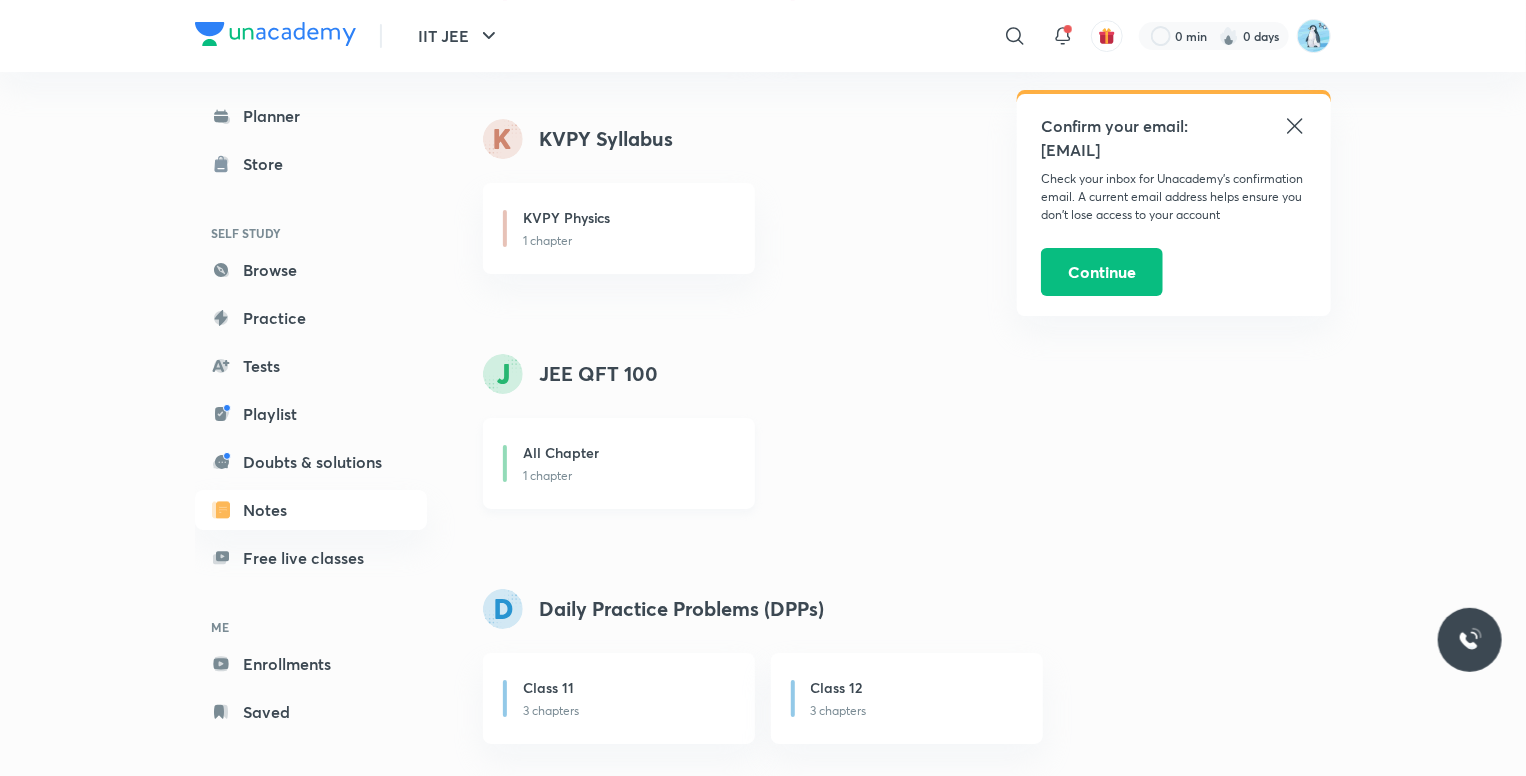scroll, scrollTop: 3547, scrollLeft: 0, axis: vertical 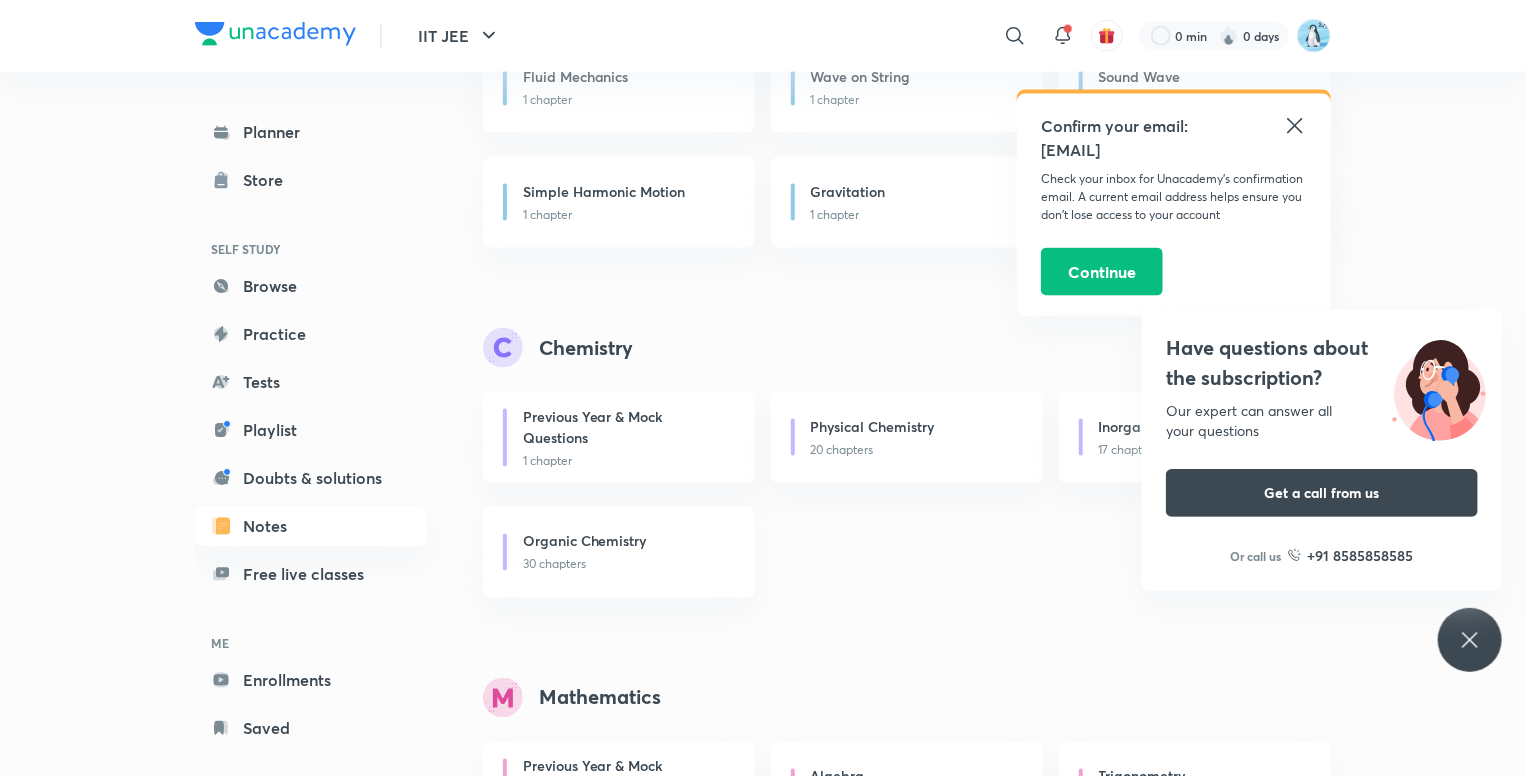 click 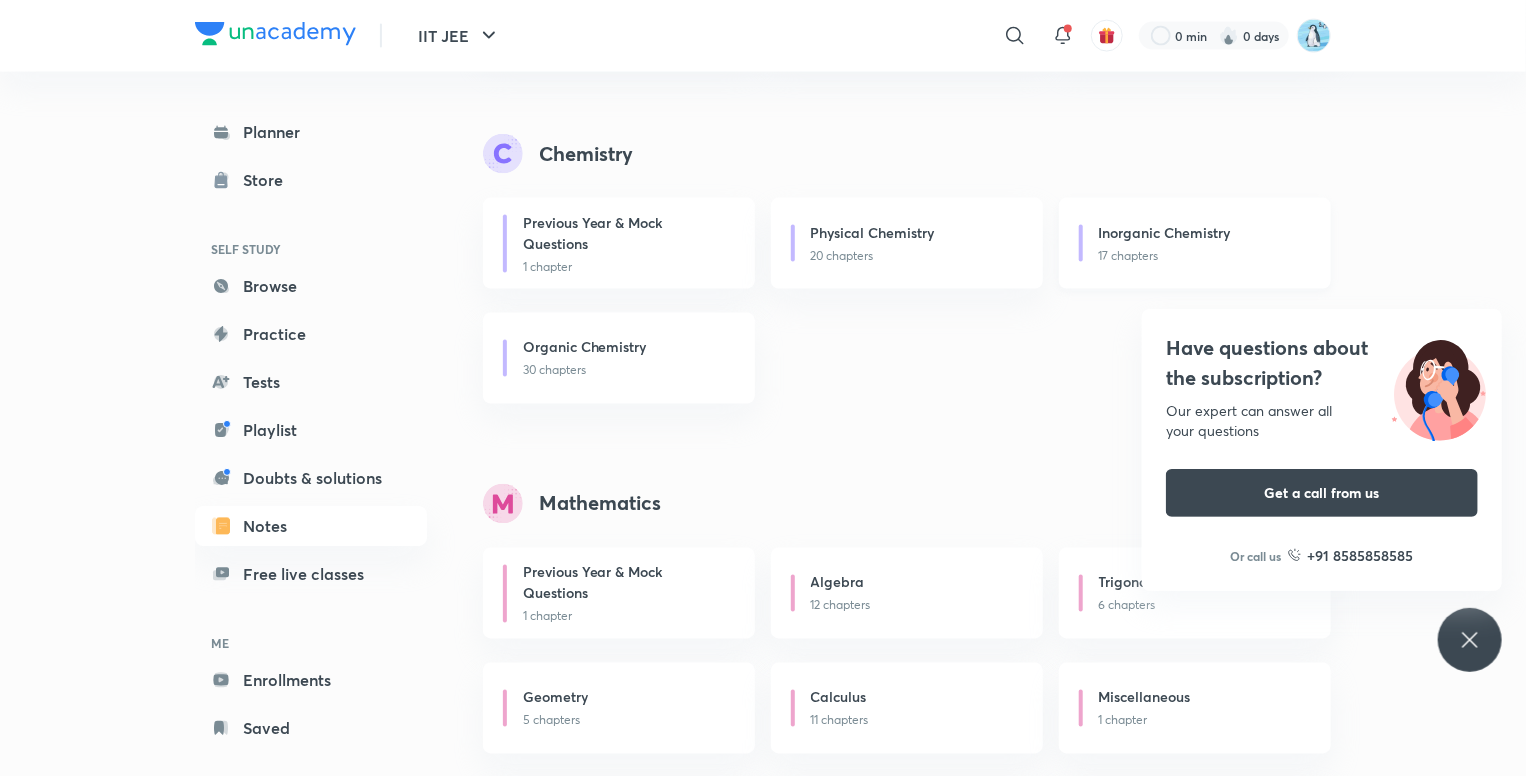 scroll, scrollTop: 1564, scrollLeft: 0, axis: vertical 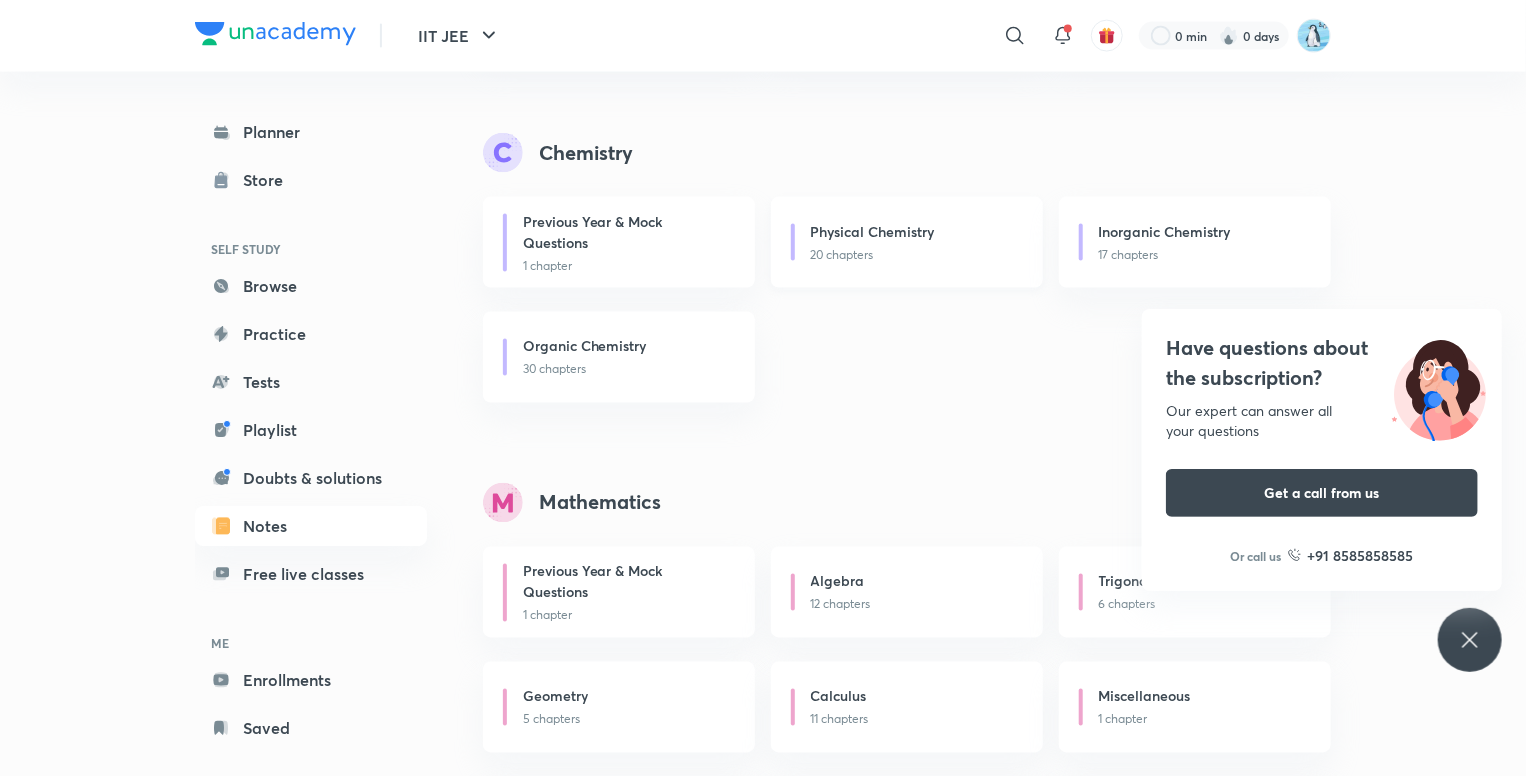click on "20 chapters" at bounding box center [915, 255] 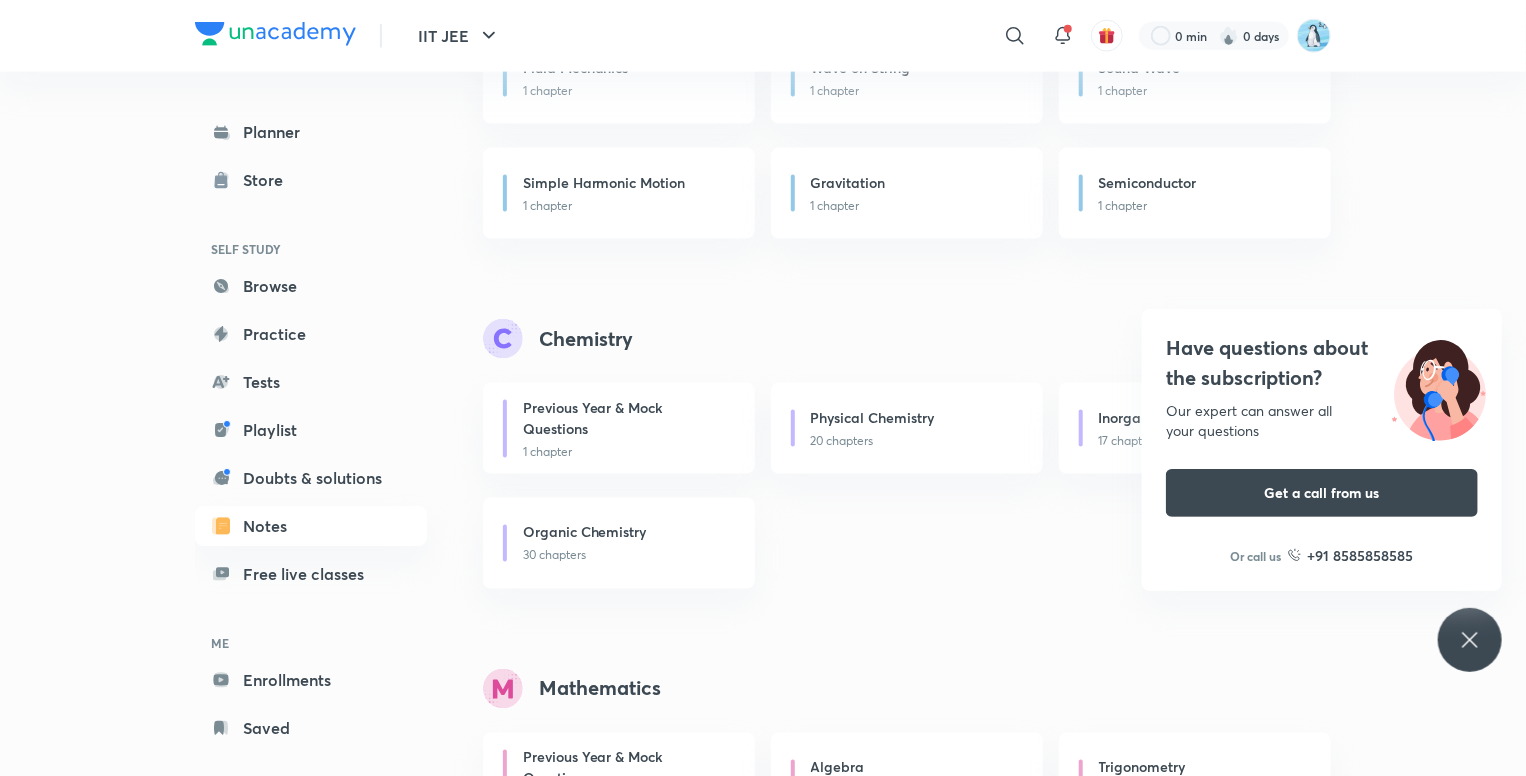 scroll, scrollTop: 1373, scrollLeft: 0, axis: vertical 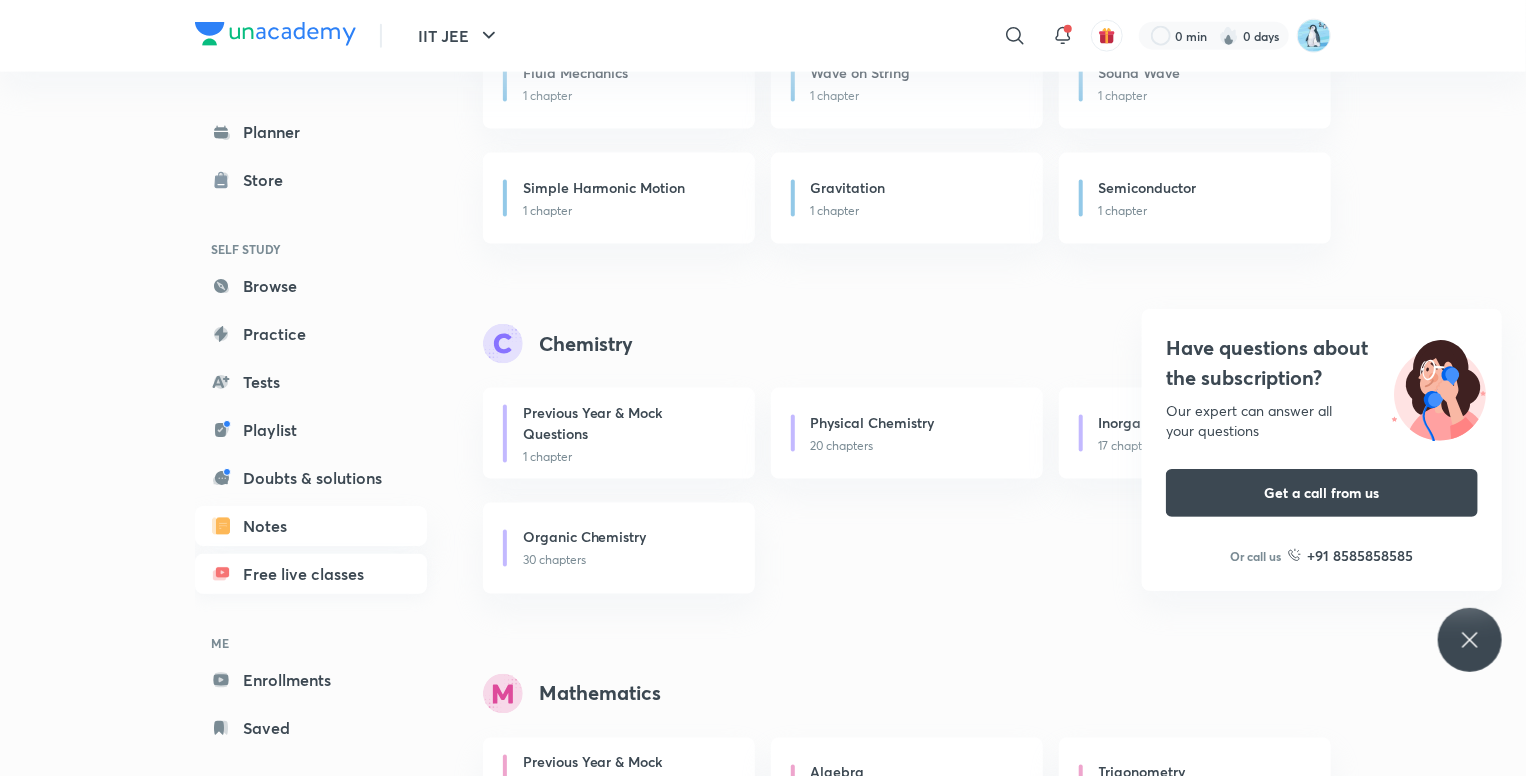 click on "Free live classes" at bounding box center (311, 574) 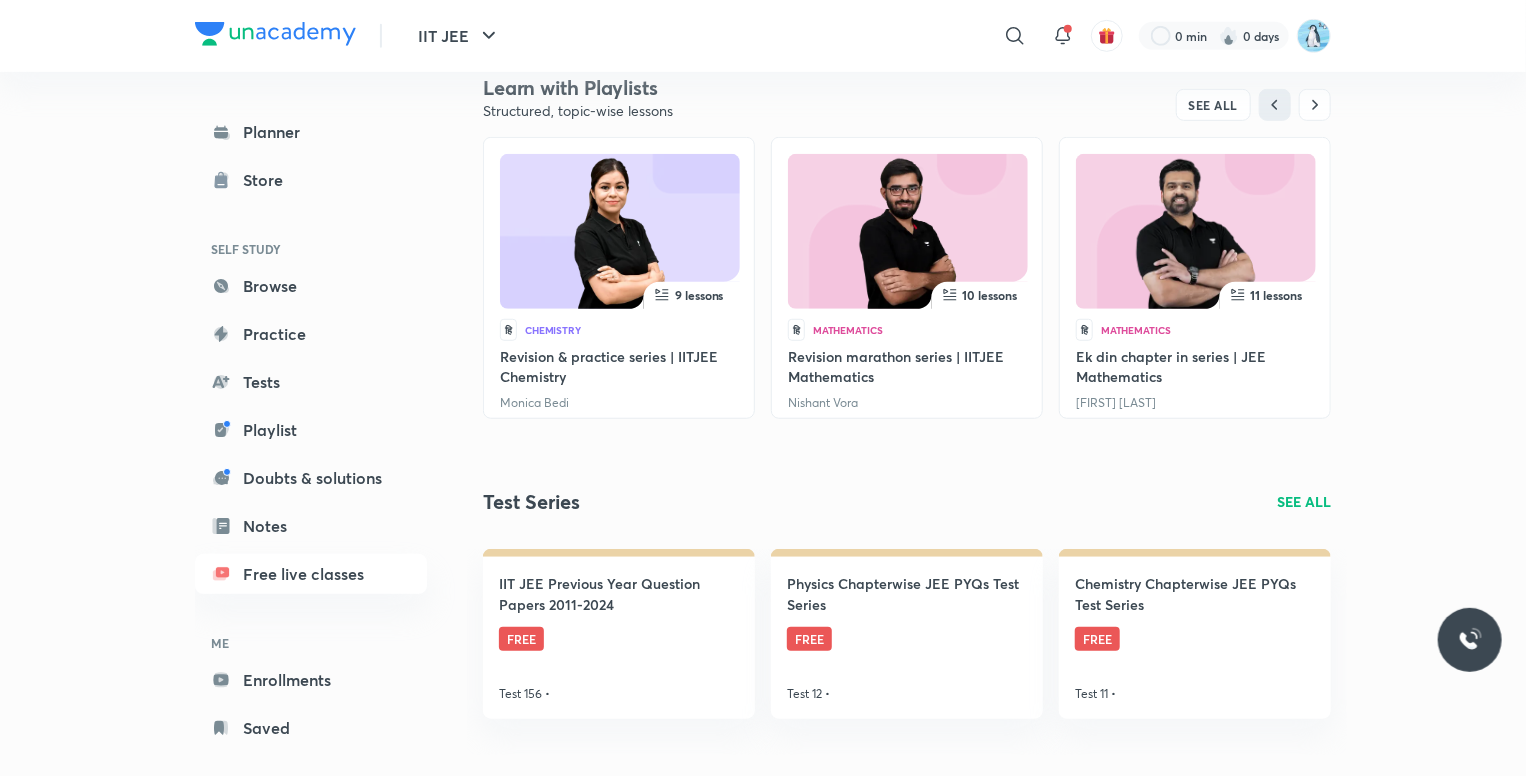 scroll, scrollTop: 578, scrollLeft: 0, axis: vertical 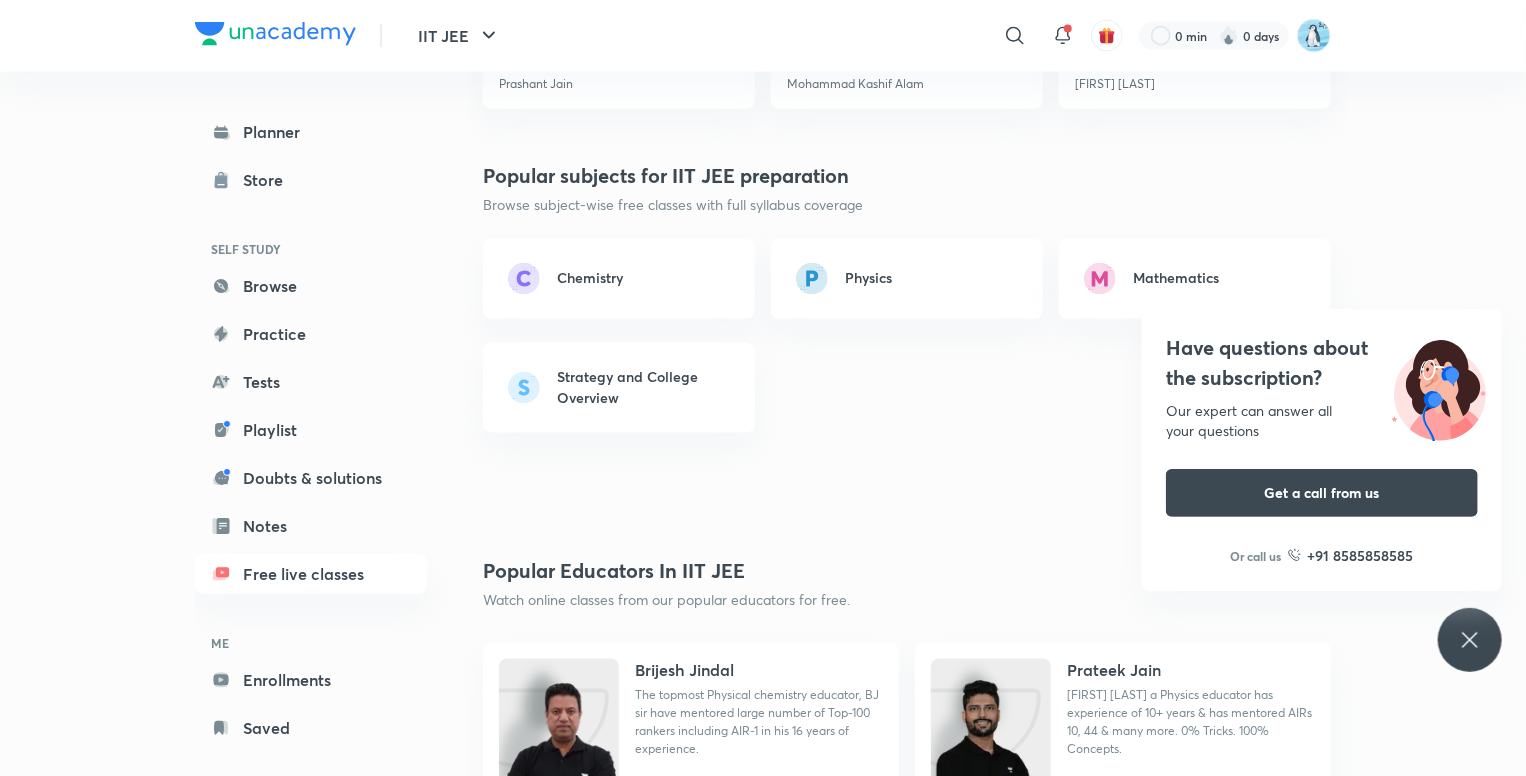 click on "Chemistry" at bounding box center (619, 279) 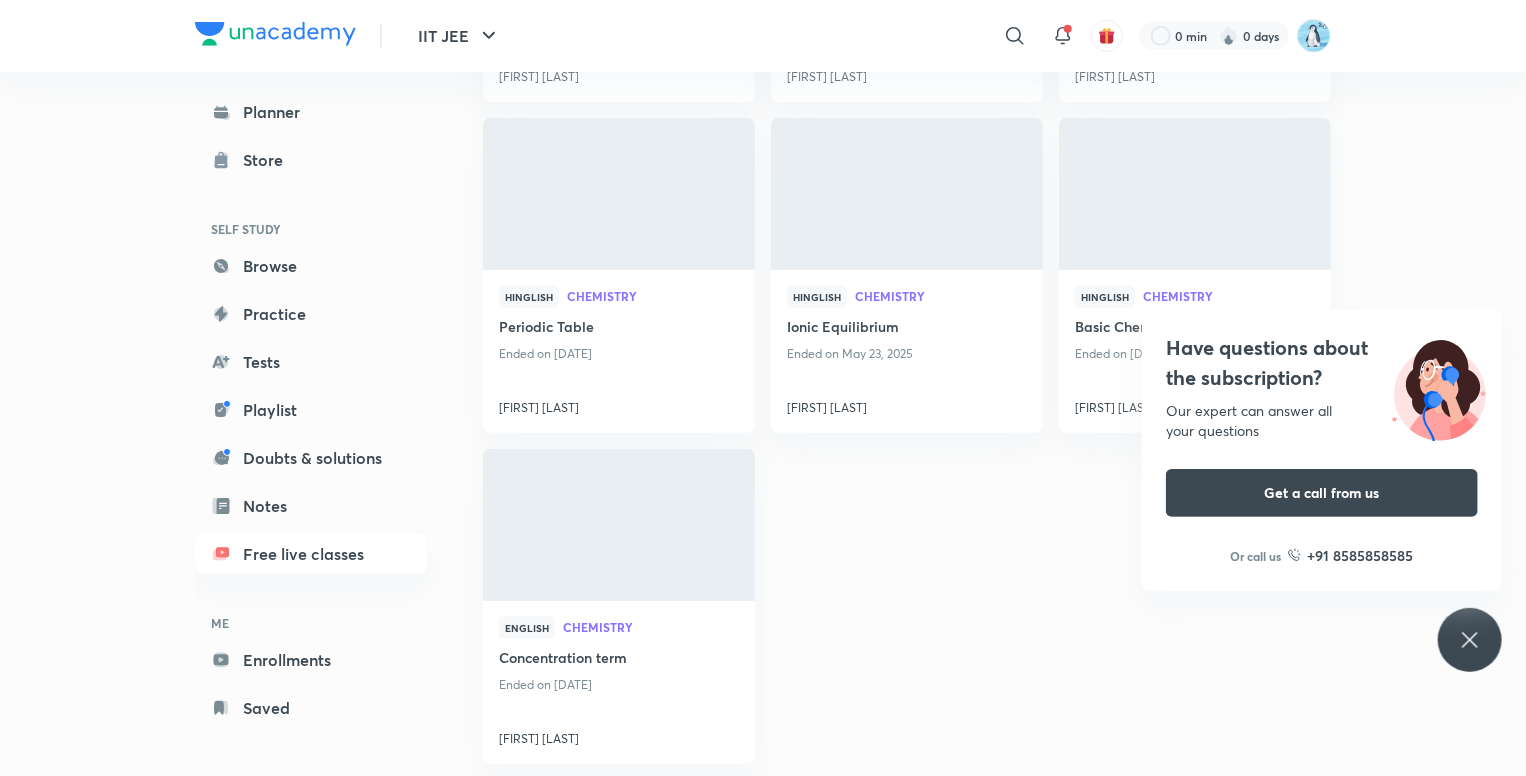 scroll, scrollTop: 0, scrollLeft: 0, axis: both 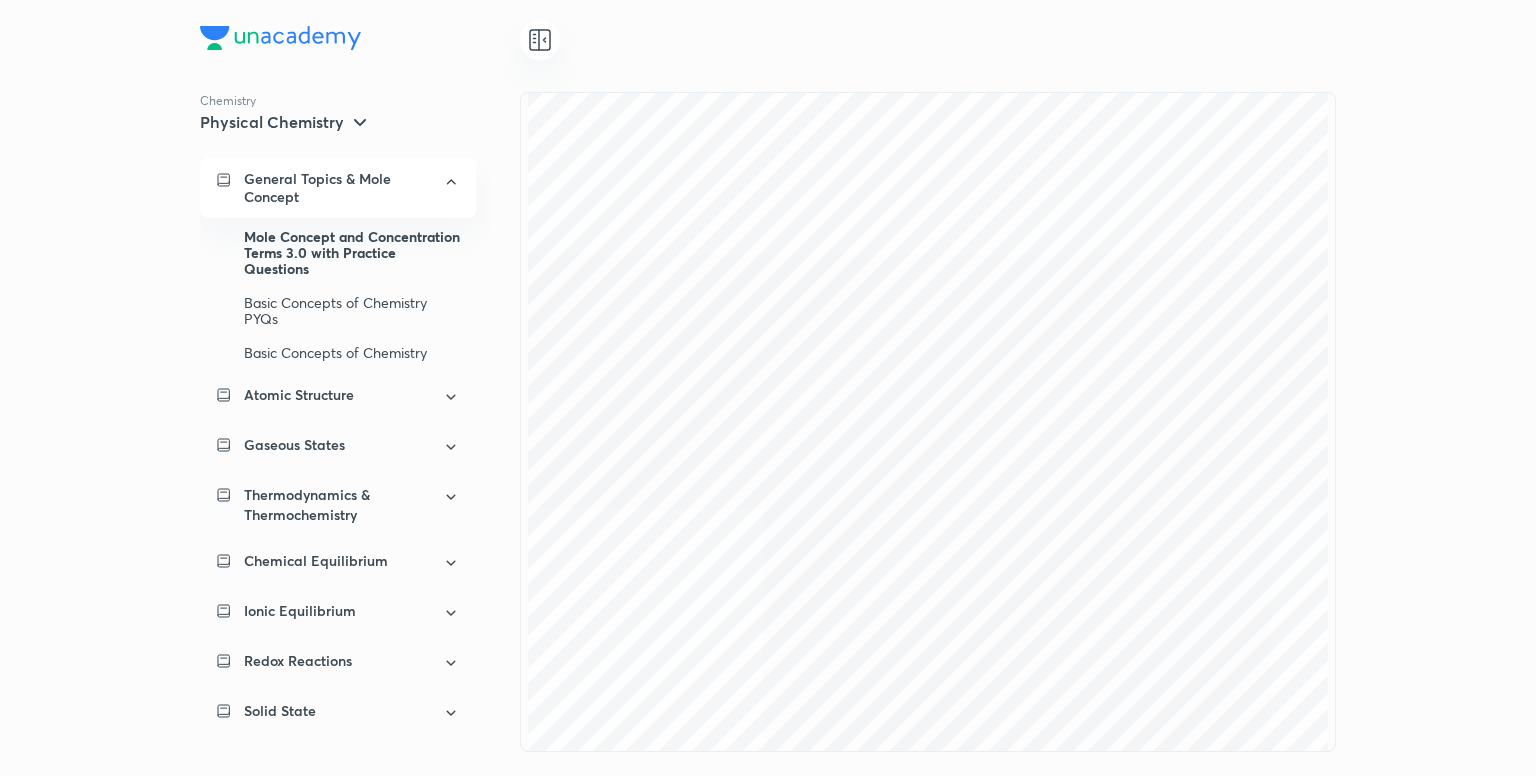 click at bounding box center [768, 40] 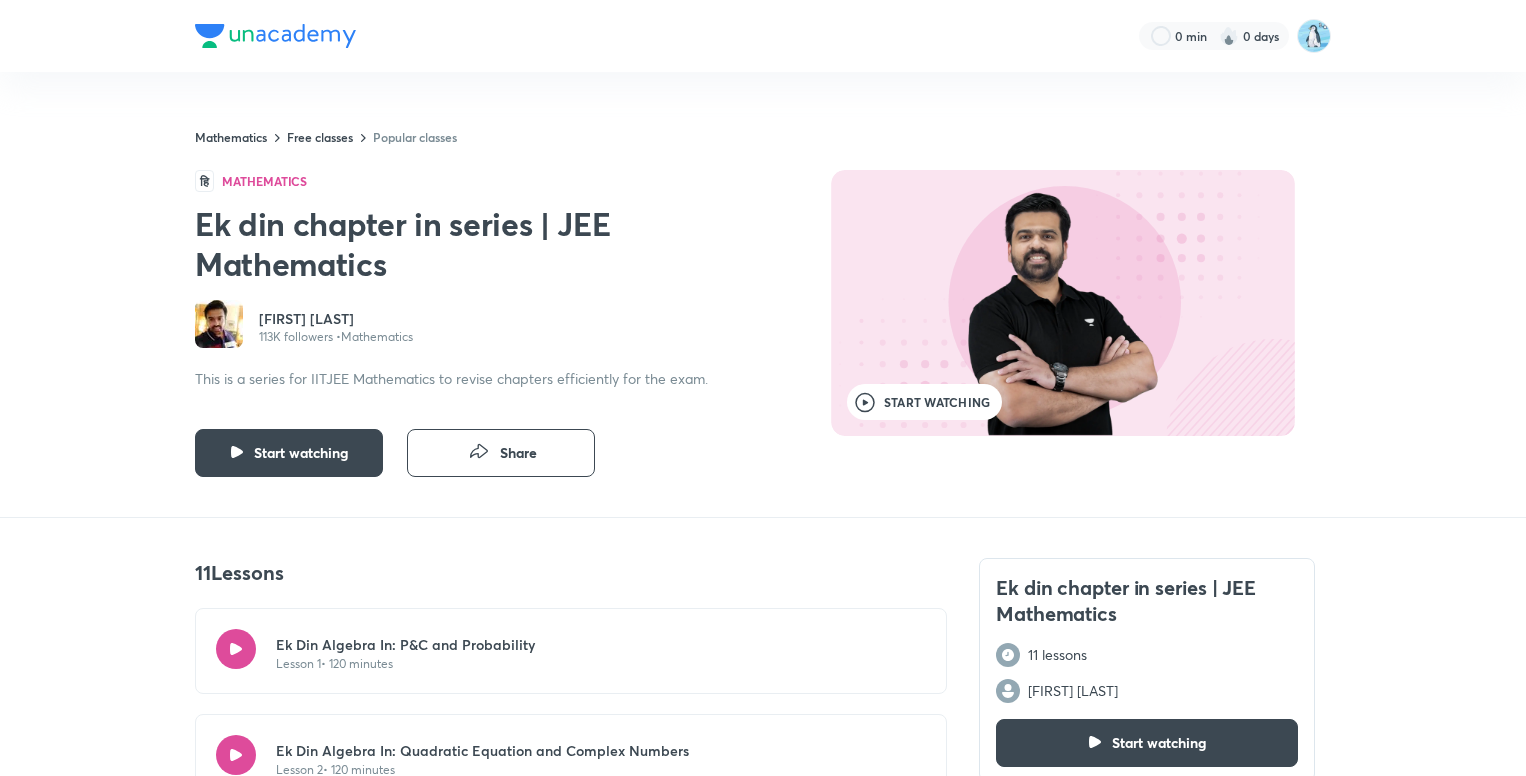 scroll, scrollTop: 0, scrollLeft: 0, axis: both 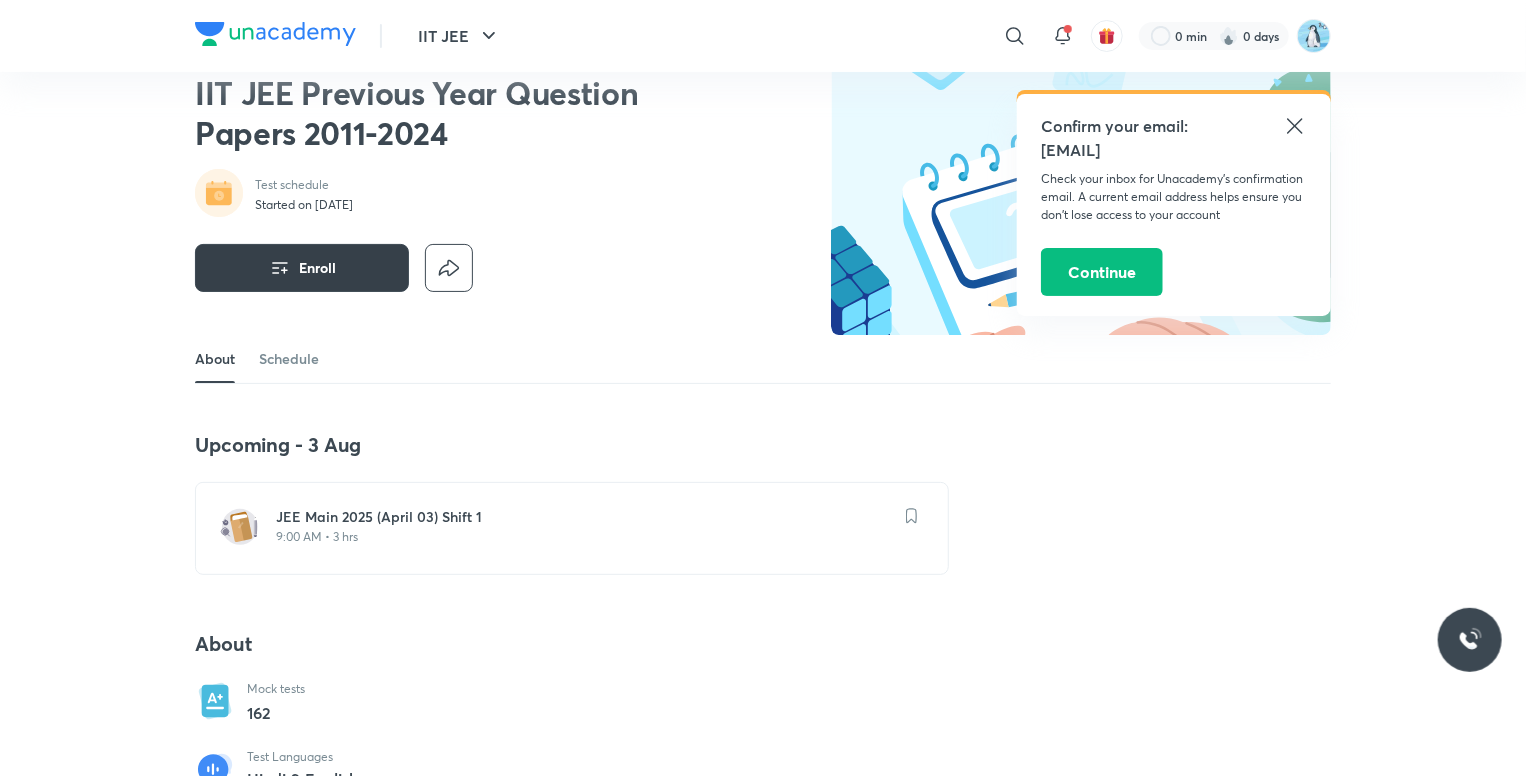 click on "Enroll" at bounding box center (302, 268) 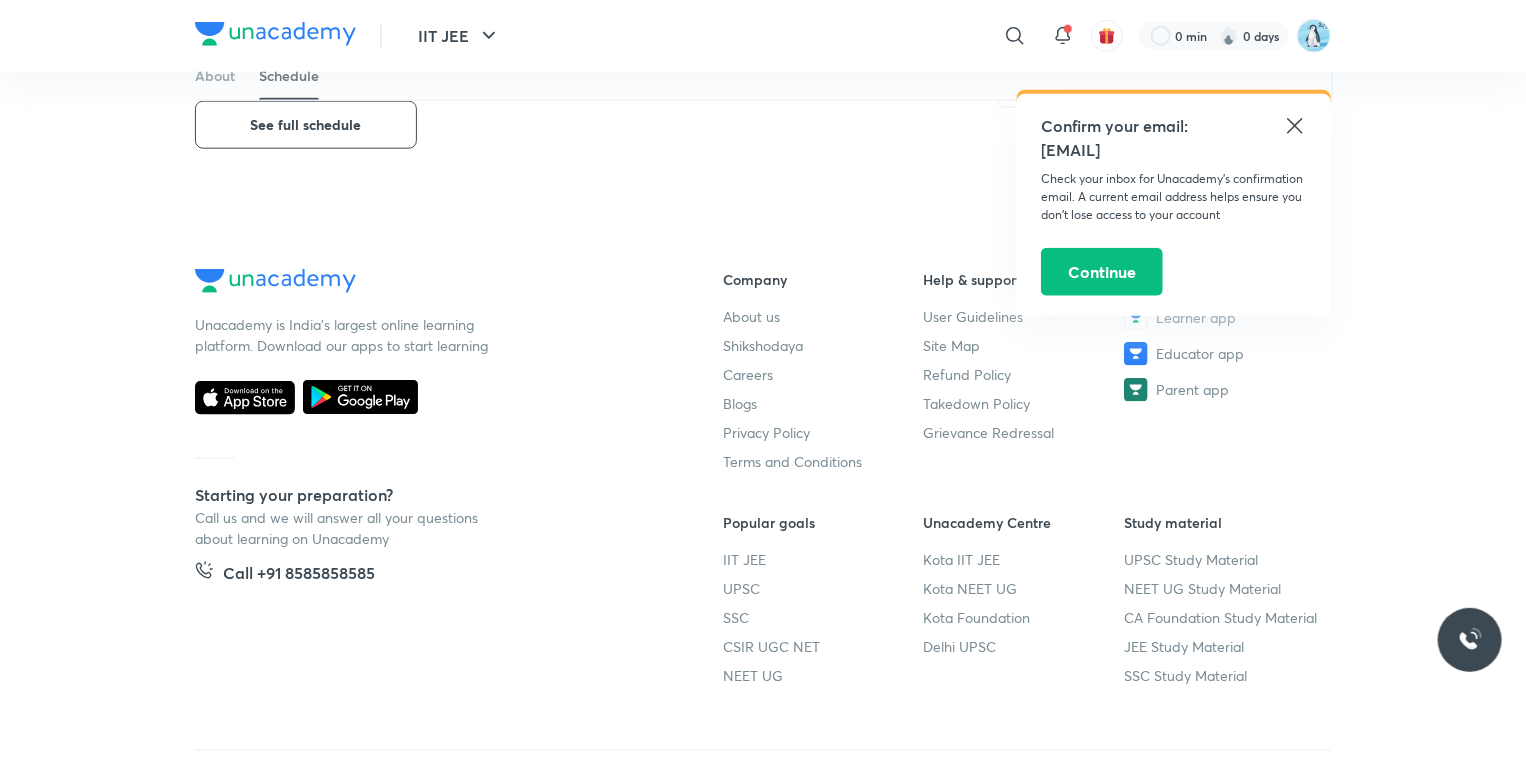 scroll, scrollTop: 1168, scrollLeft: 0, axis: vertical 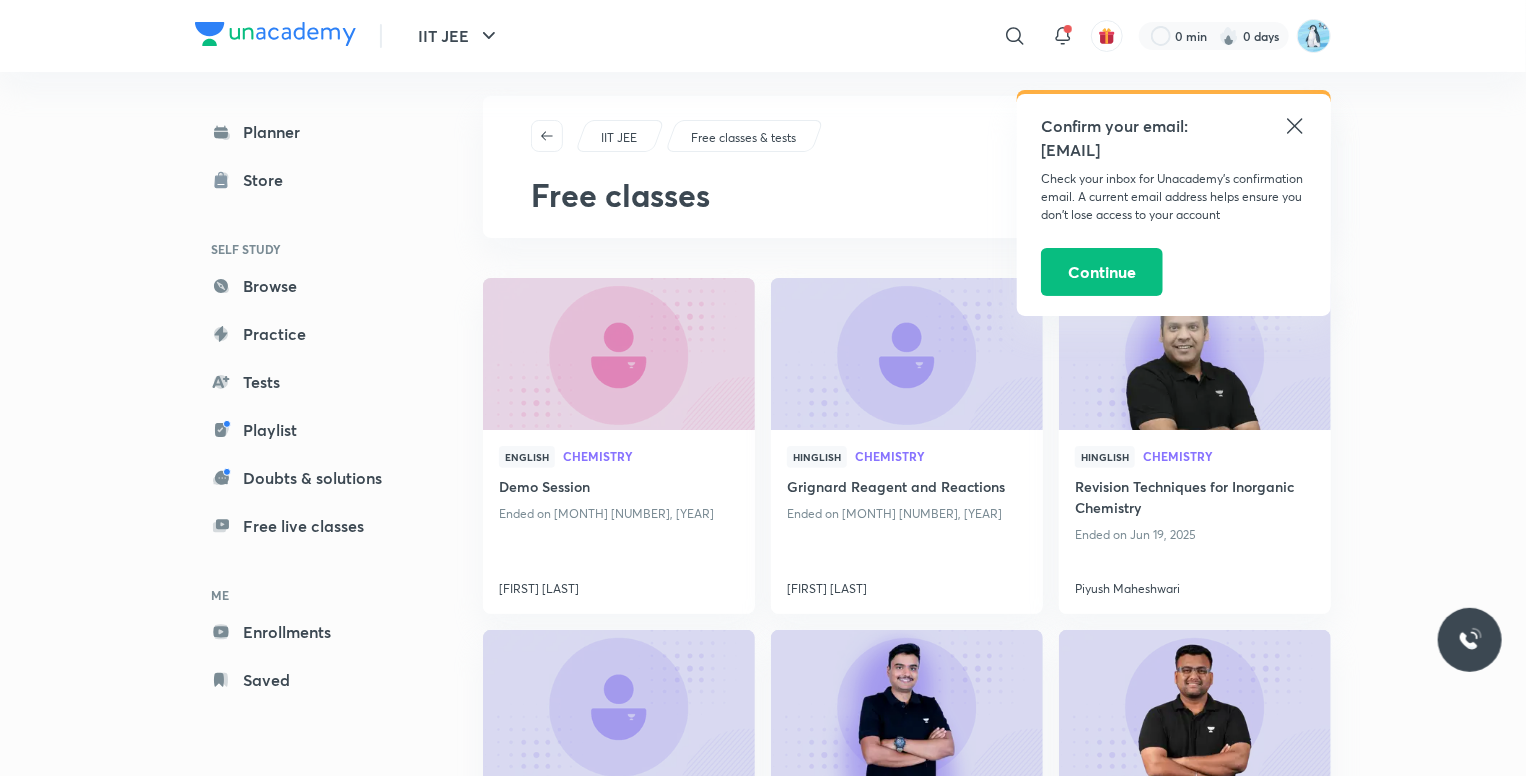 click on "IIT JEE" at bounding box center [619, 138] 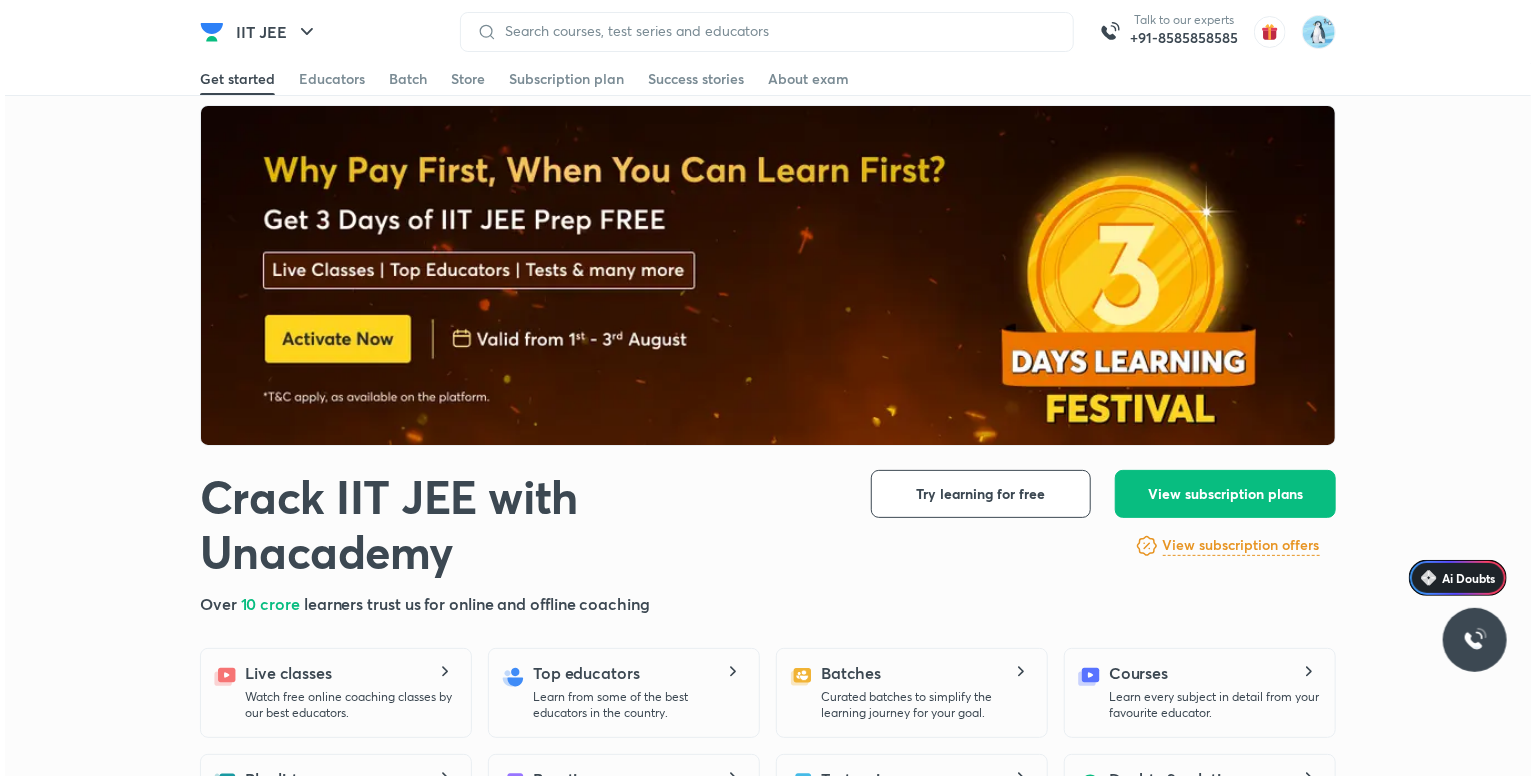 scroll, scrollTop: 0, scrollLeft: 0, axis: both 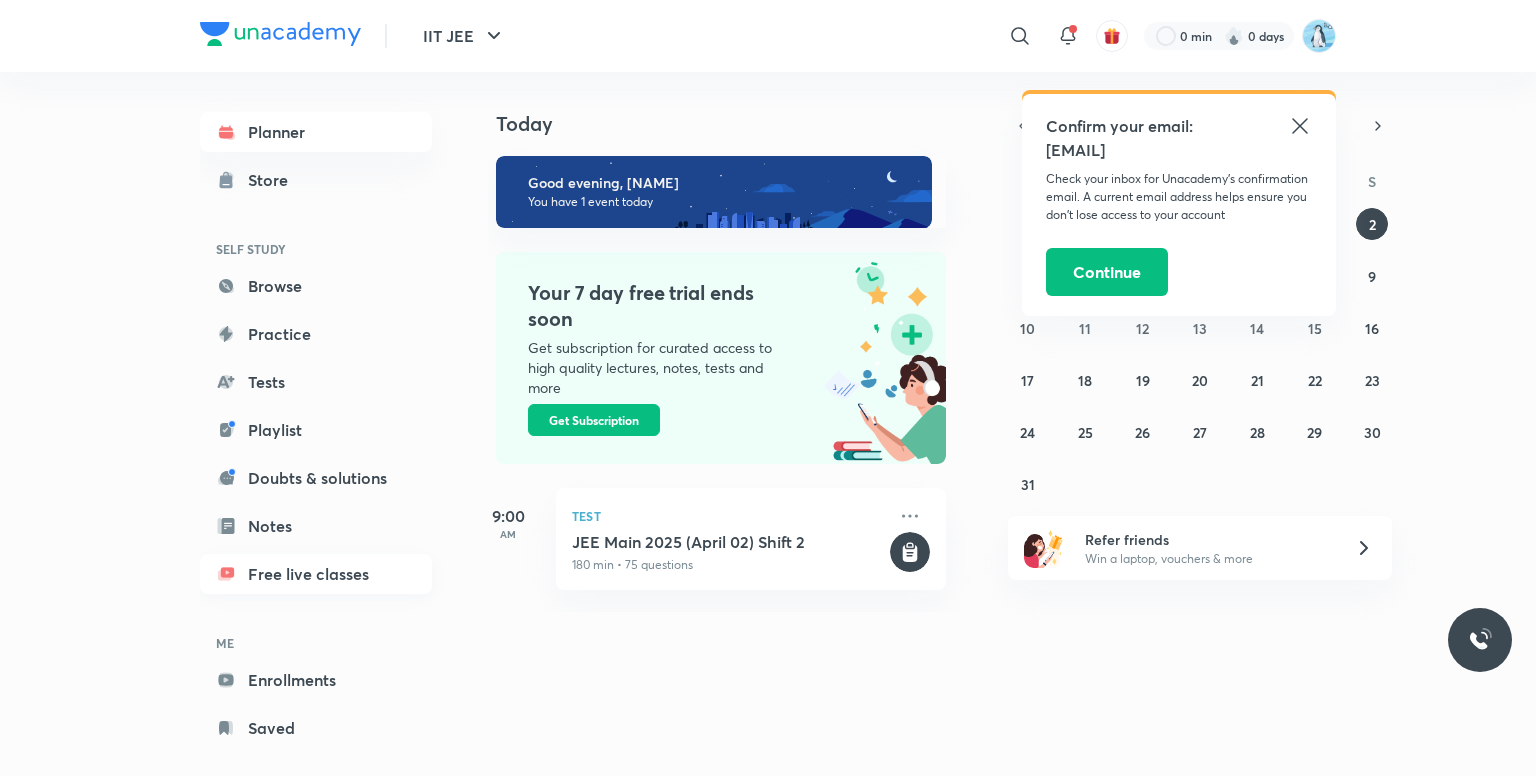 click on "Free live classes" at bounding box center (316, 574) 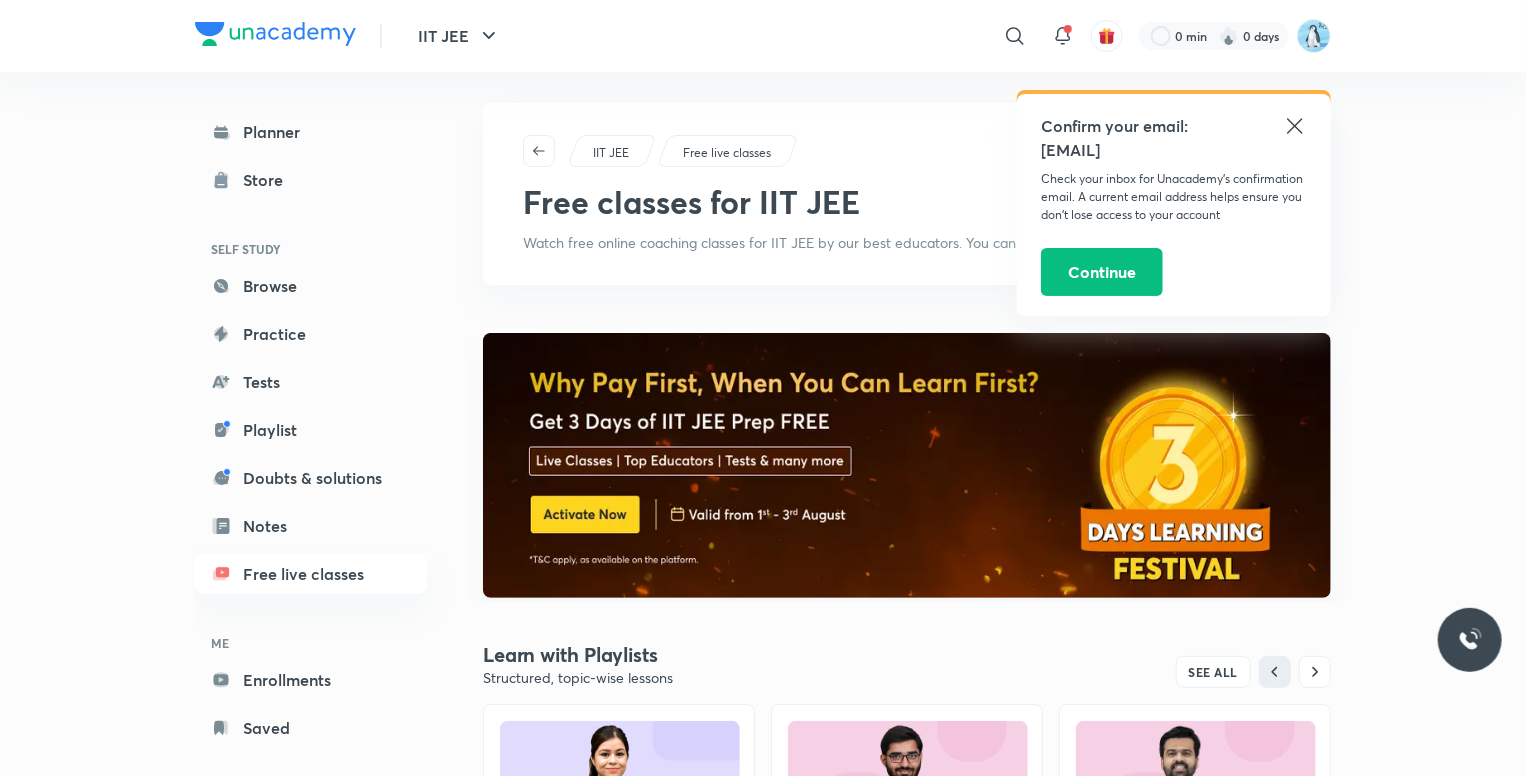 scroll, scrollTop: 0, scrollLeft: 0, axis: both 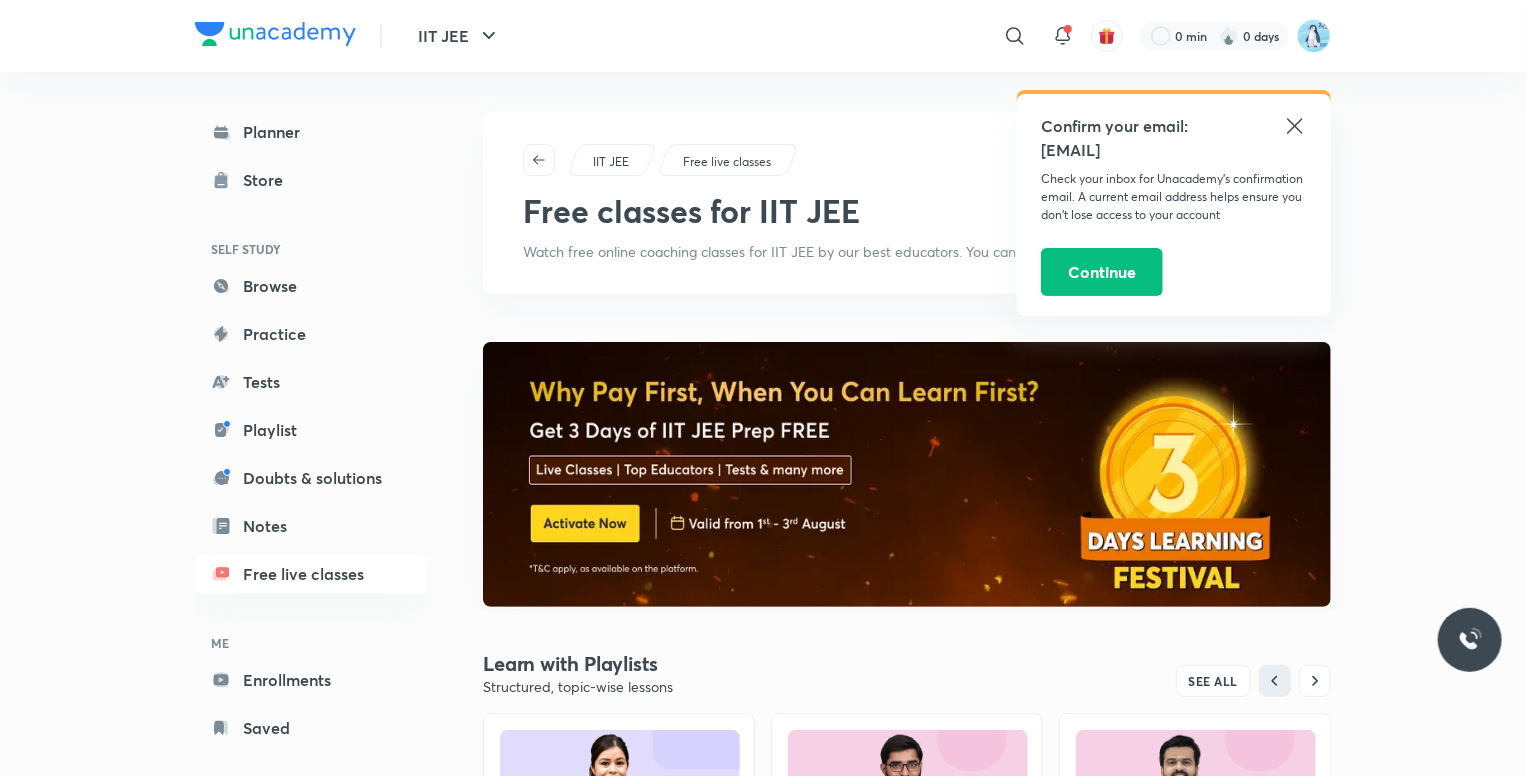 click on "IIT JEE" at bounding box center [612, 160] 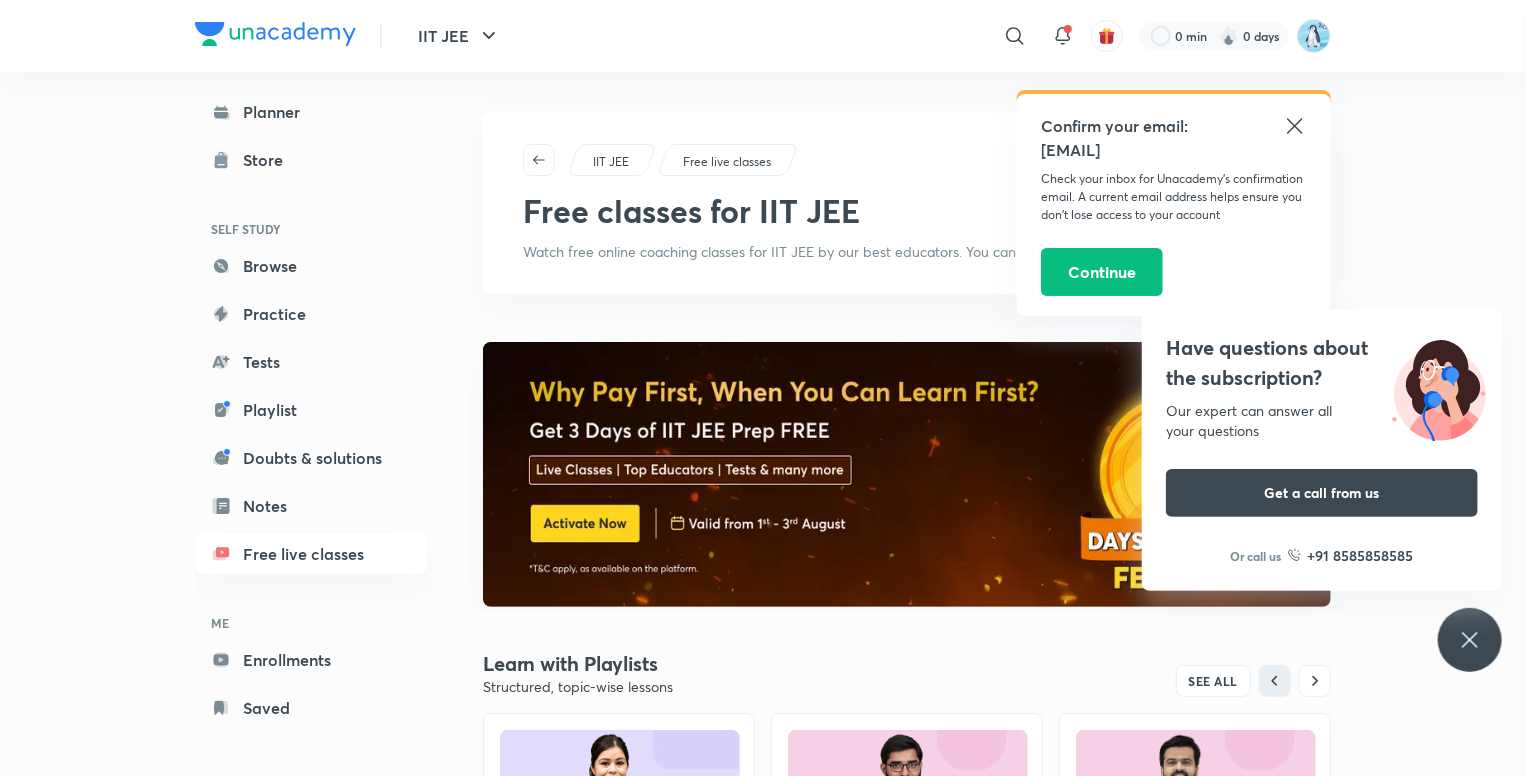 scroll, scrollTop: 0, scrollLeft: 0, axis: both 